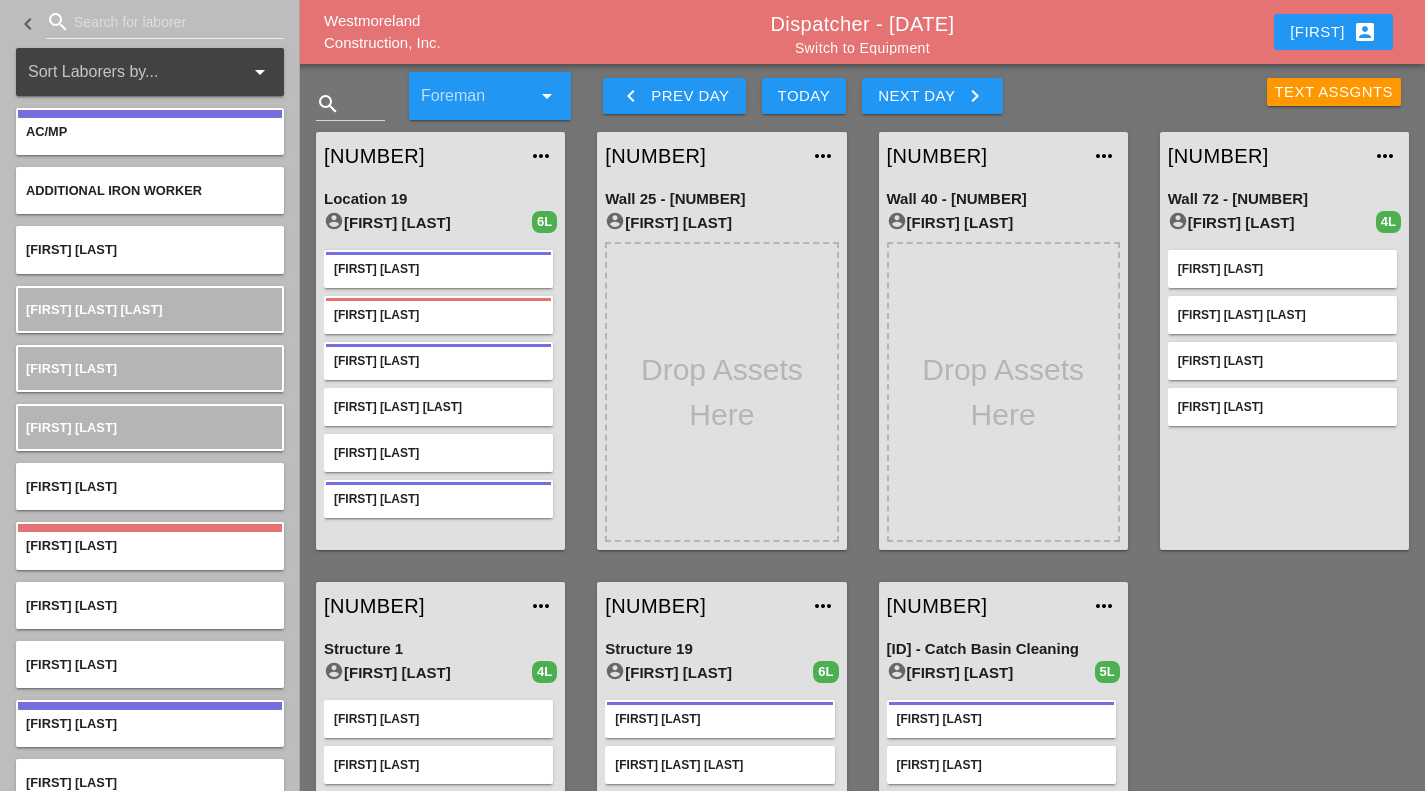 scroll, scrollTop: 0, scrollLeft: 0, axis: both 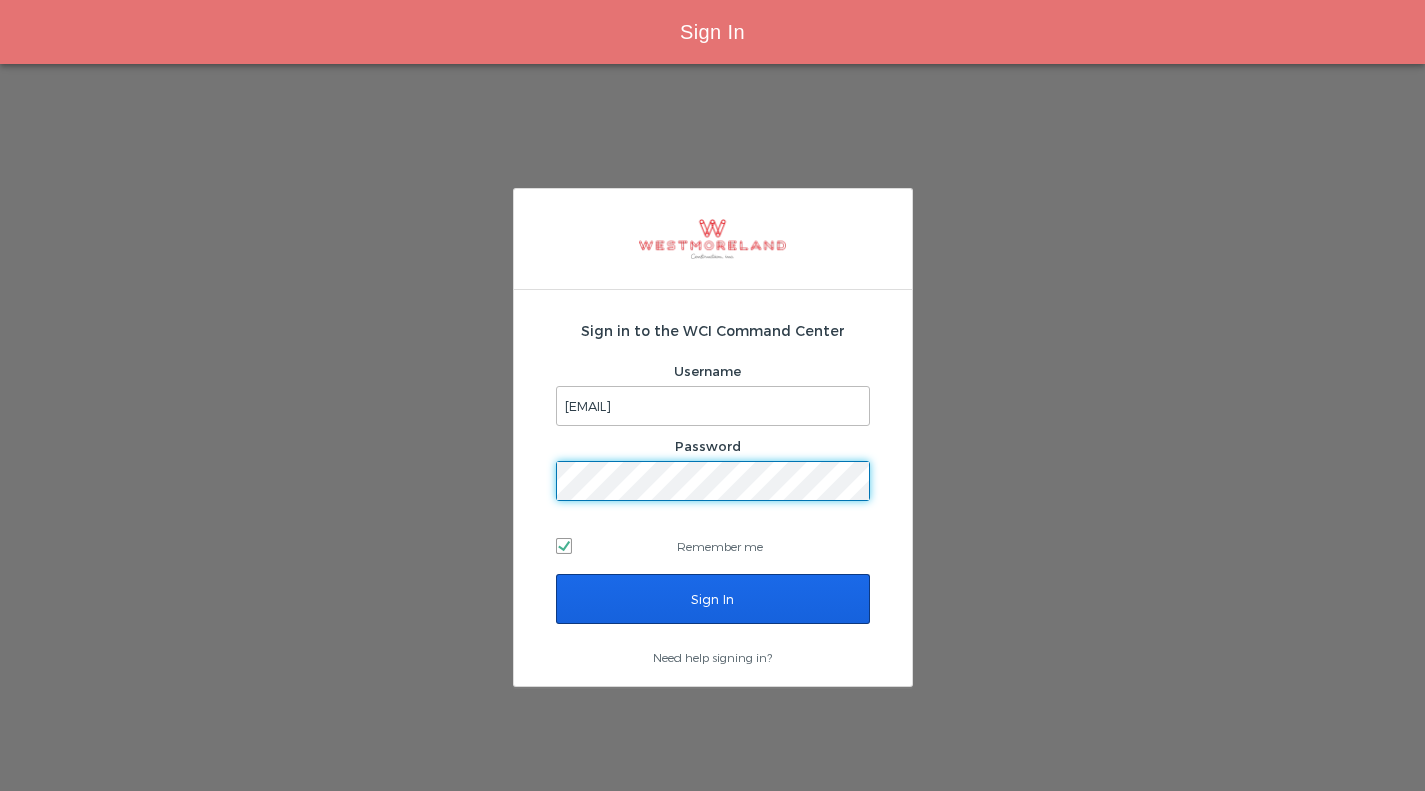 click on "Sign In" at bounding box center [713, 599] 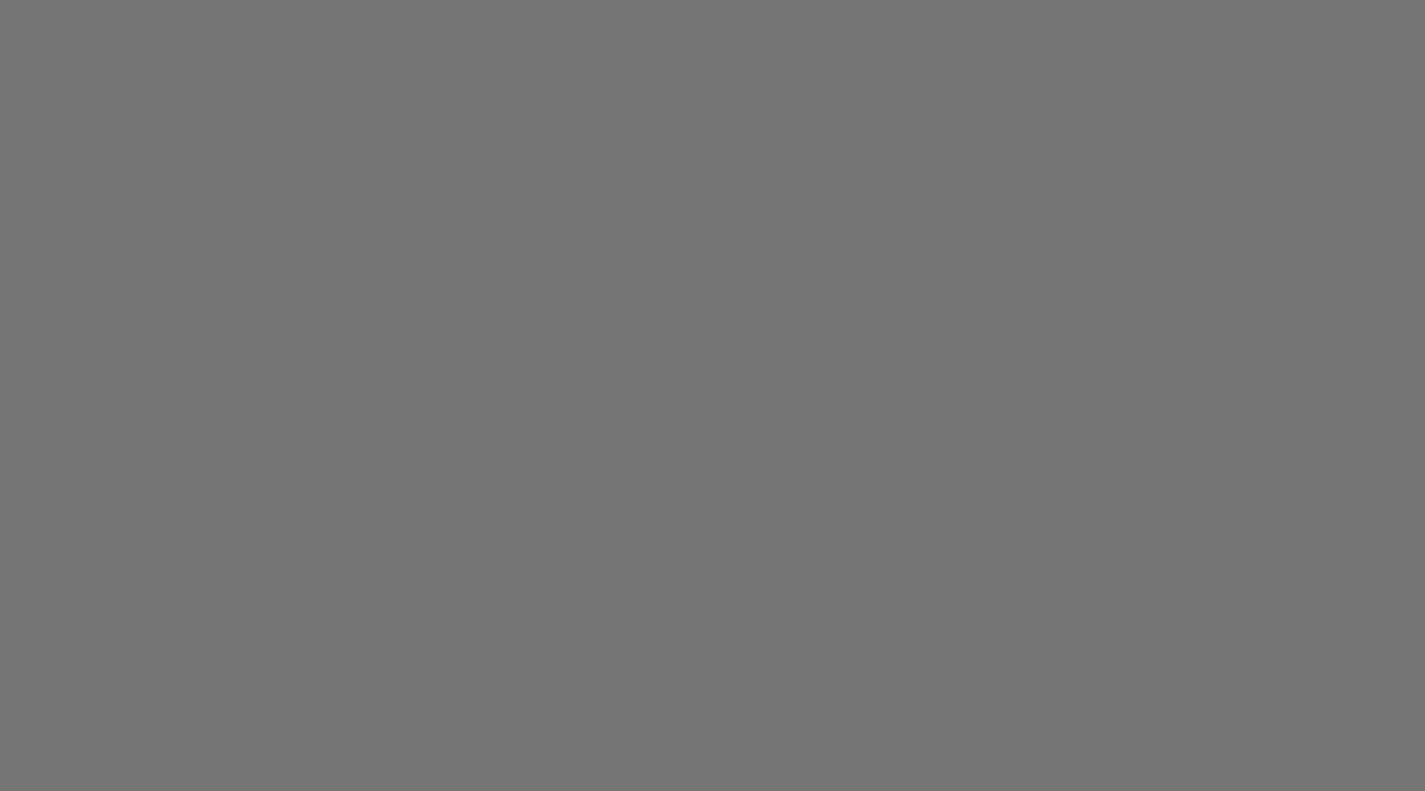 scroll, scrollTop: 0, scrollLeft: 0, axis: both 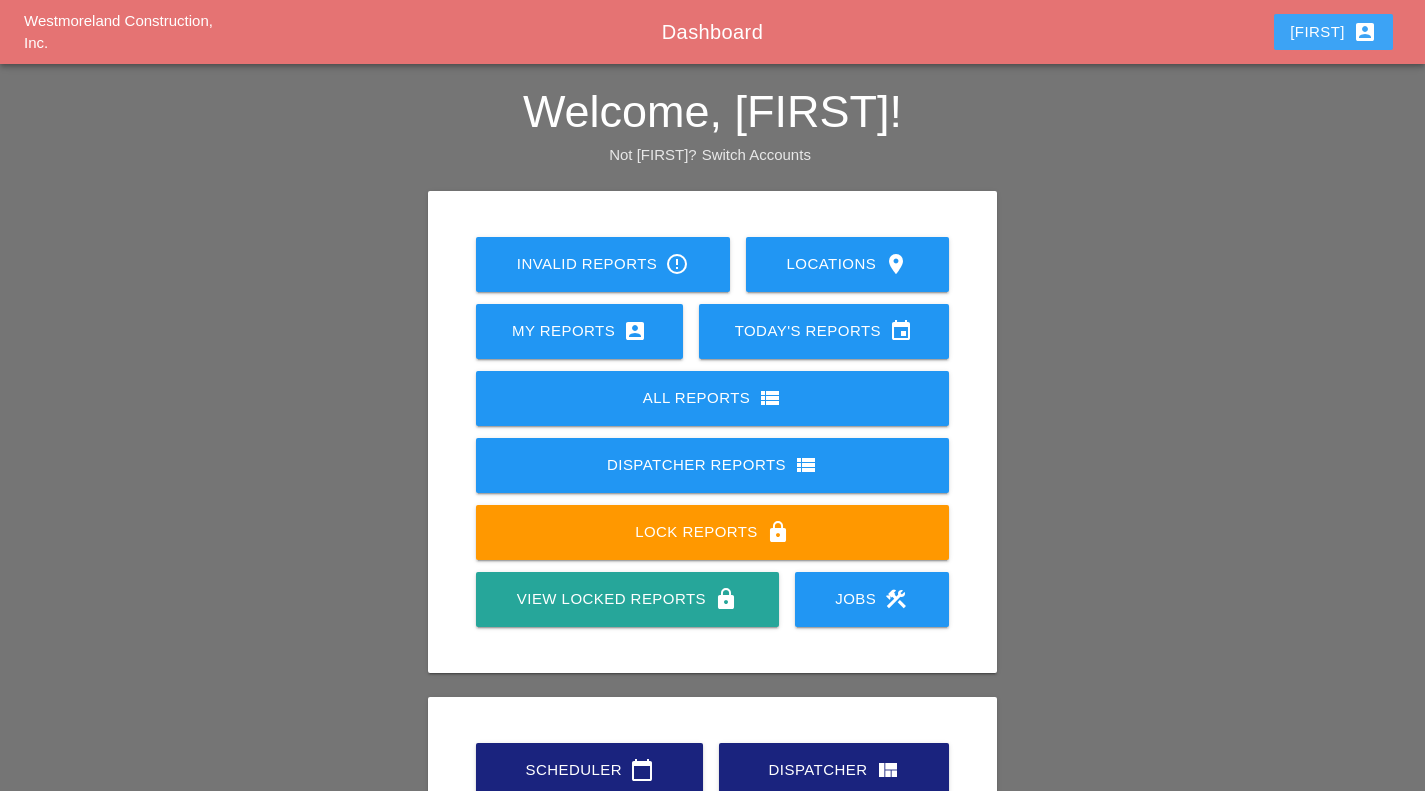 click on "Enrico account_box" at bounding box center [1333, 32] 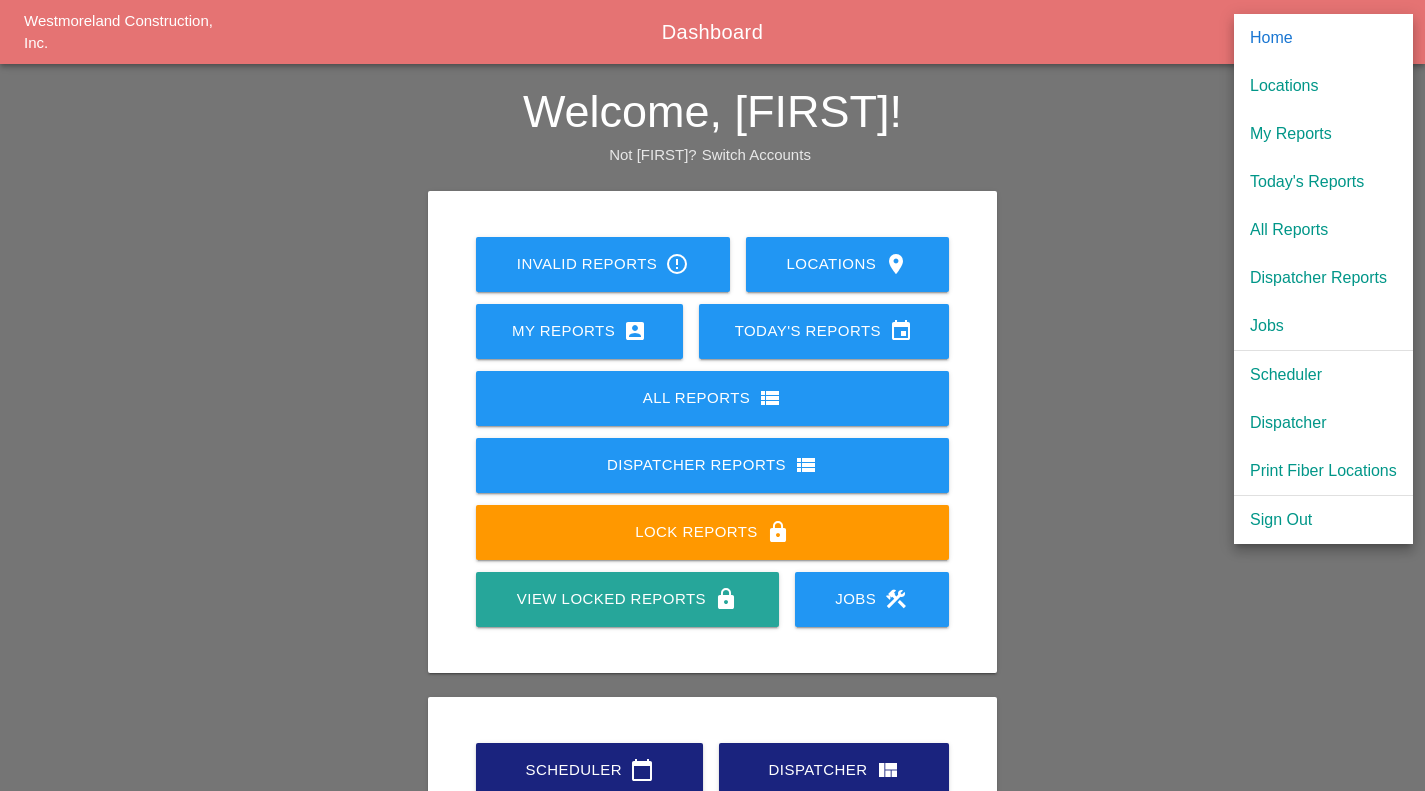 click on "Today's Reports" at bounding box center [1323, 182] 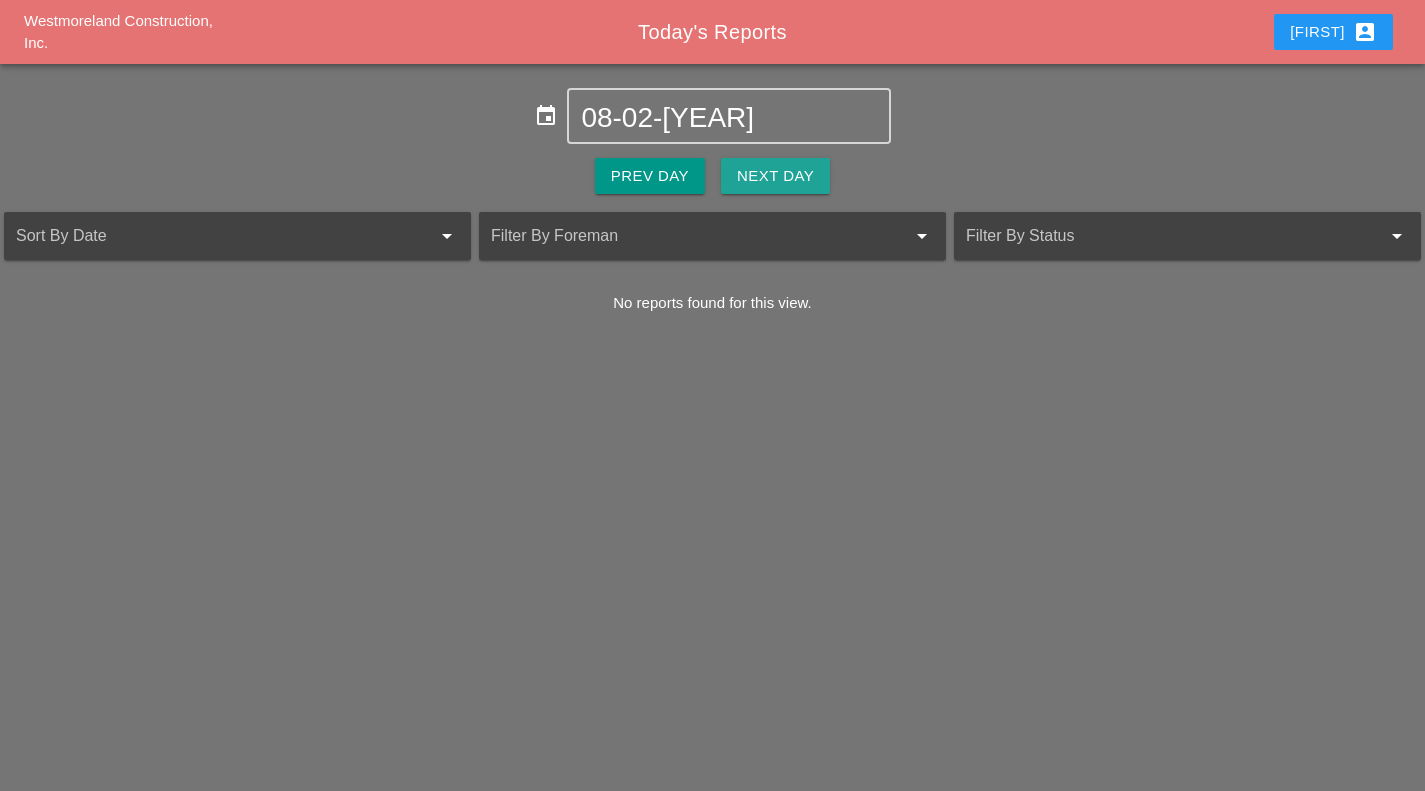 click on "Next Day" at bounding box center [775, 176] 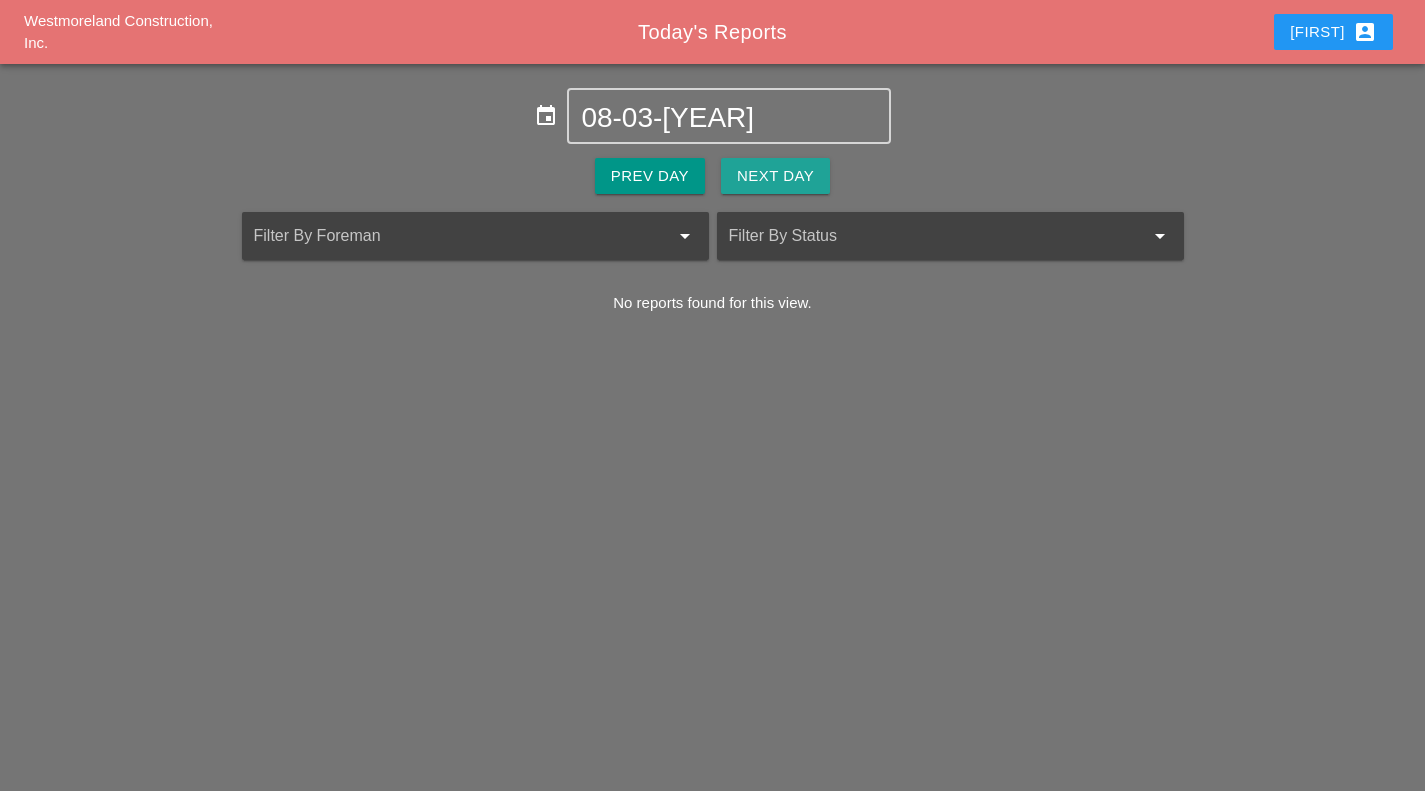 click on "Next Day" at bounding box center [775, 176] 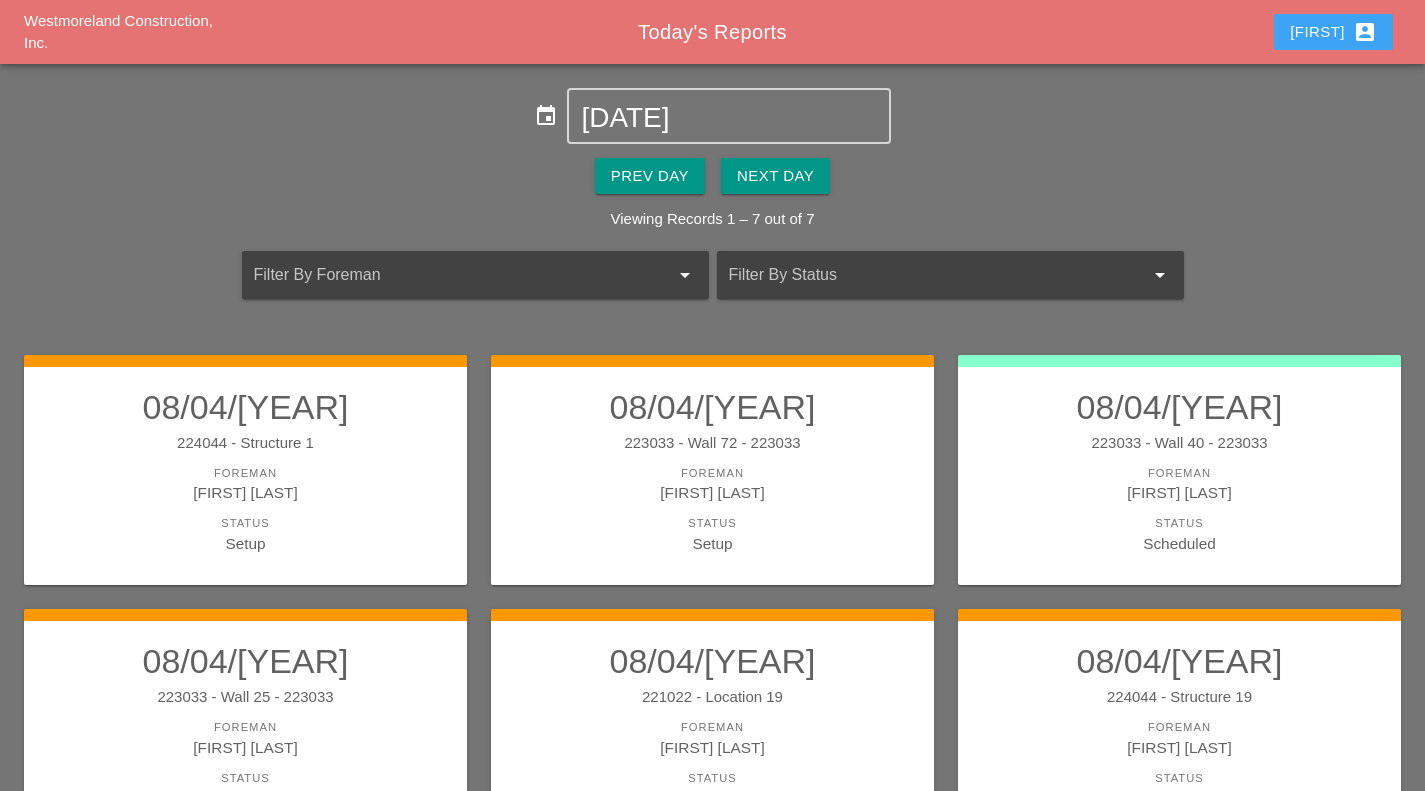 click on "Enrico account_box" at bounding box center (1333, 32) 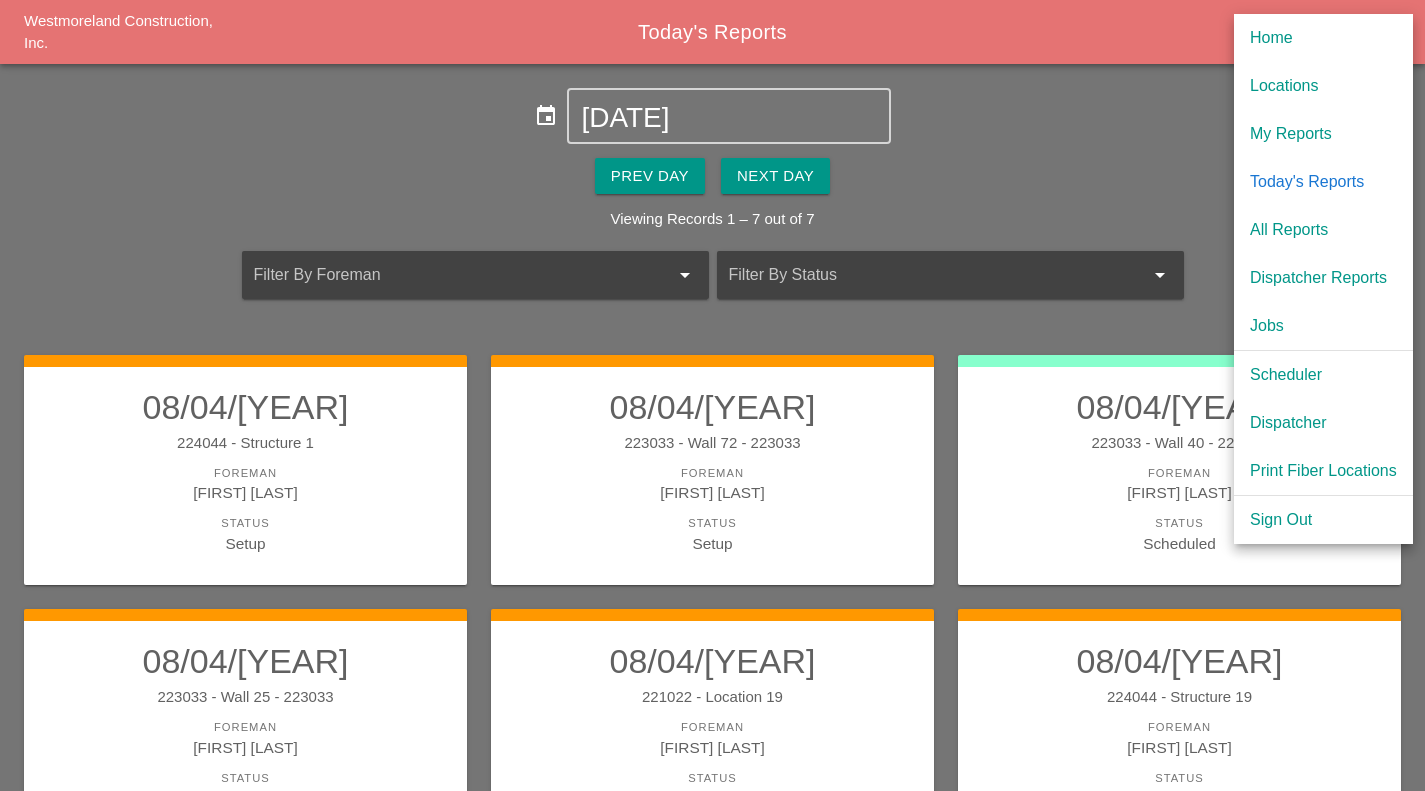 click on "Dispatcher" at bounding box center [1323, 423] 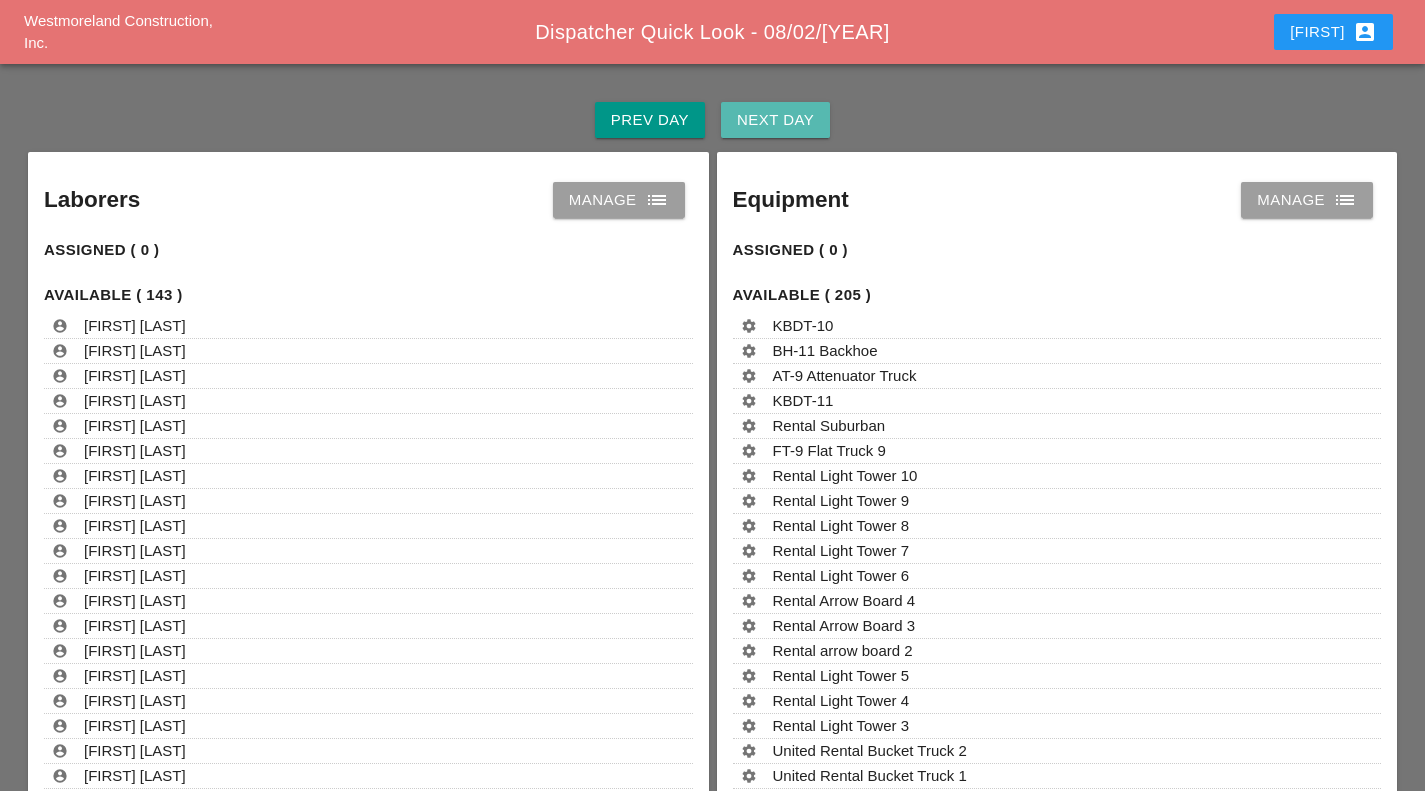 click on "Next Day" at bounding box center (775, 120) 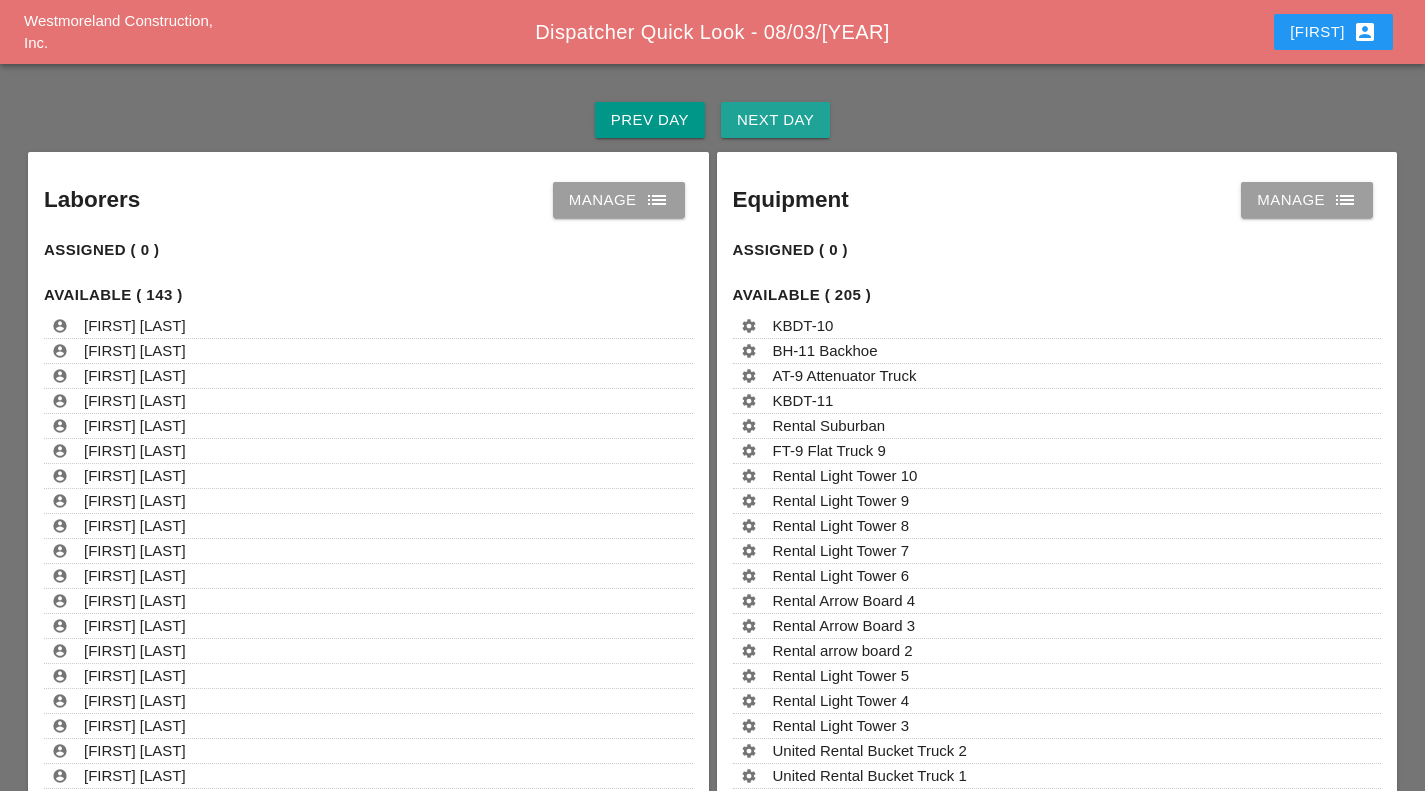 click on "Next Day" at bounding box center [775, 120] 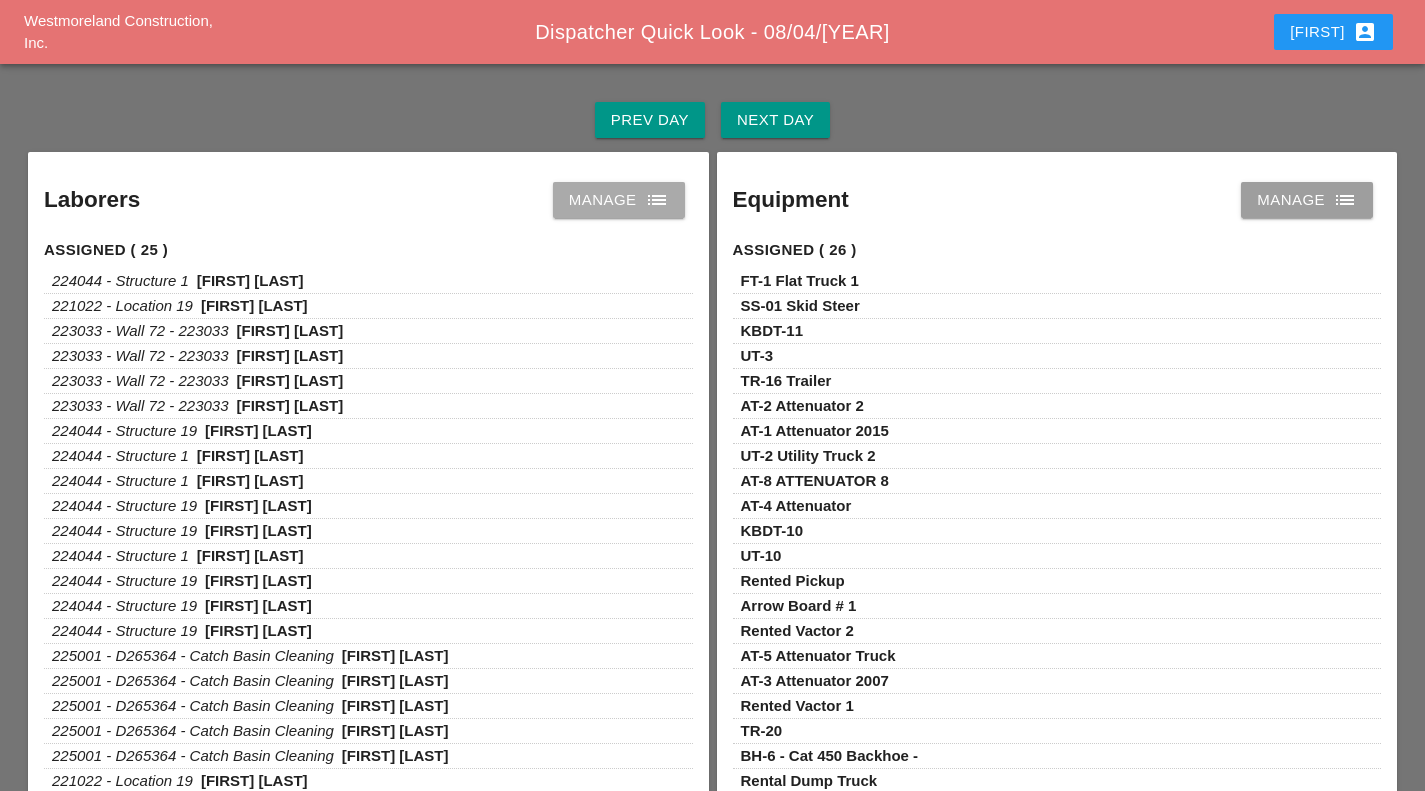 click on "Manage list" at bounding box center (619, 200) 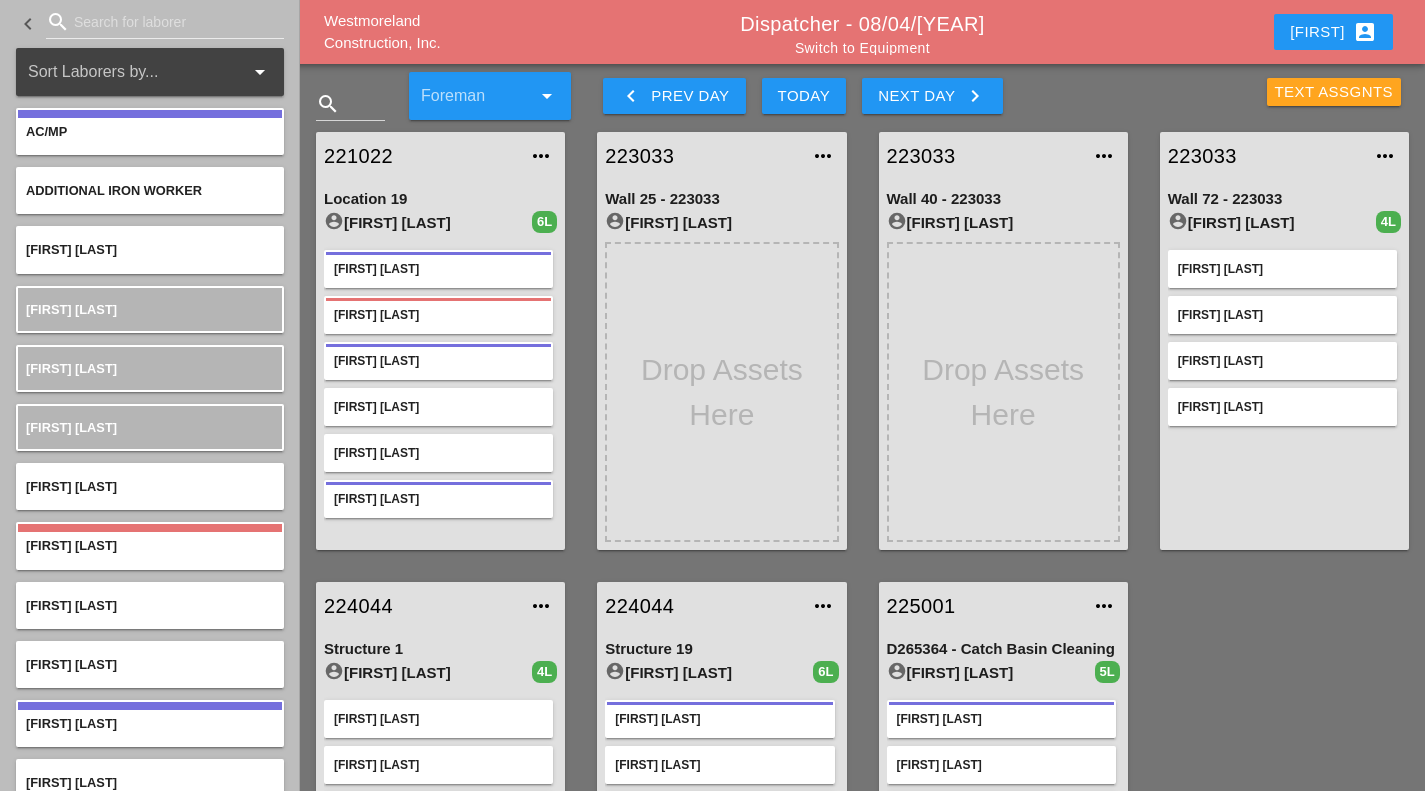 click on "Text Assgnts" at bounding box center [1334, 92] 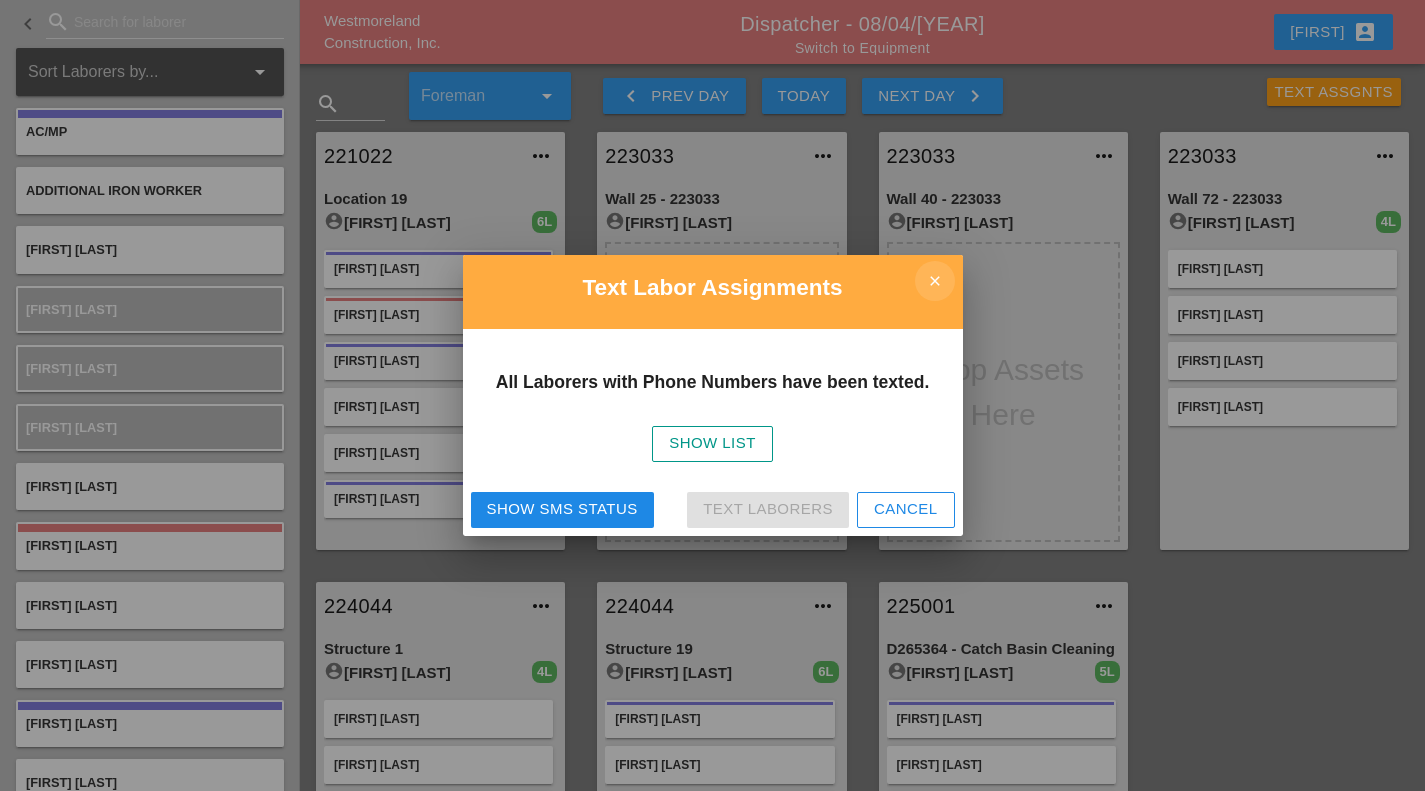click on "close" at bounding box center [935, 281] 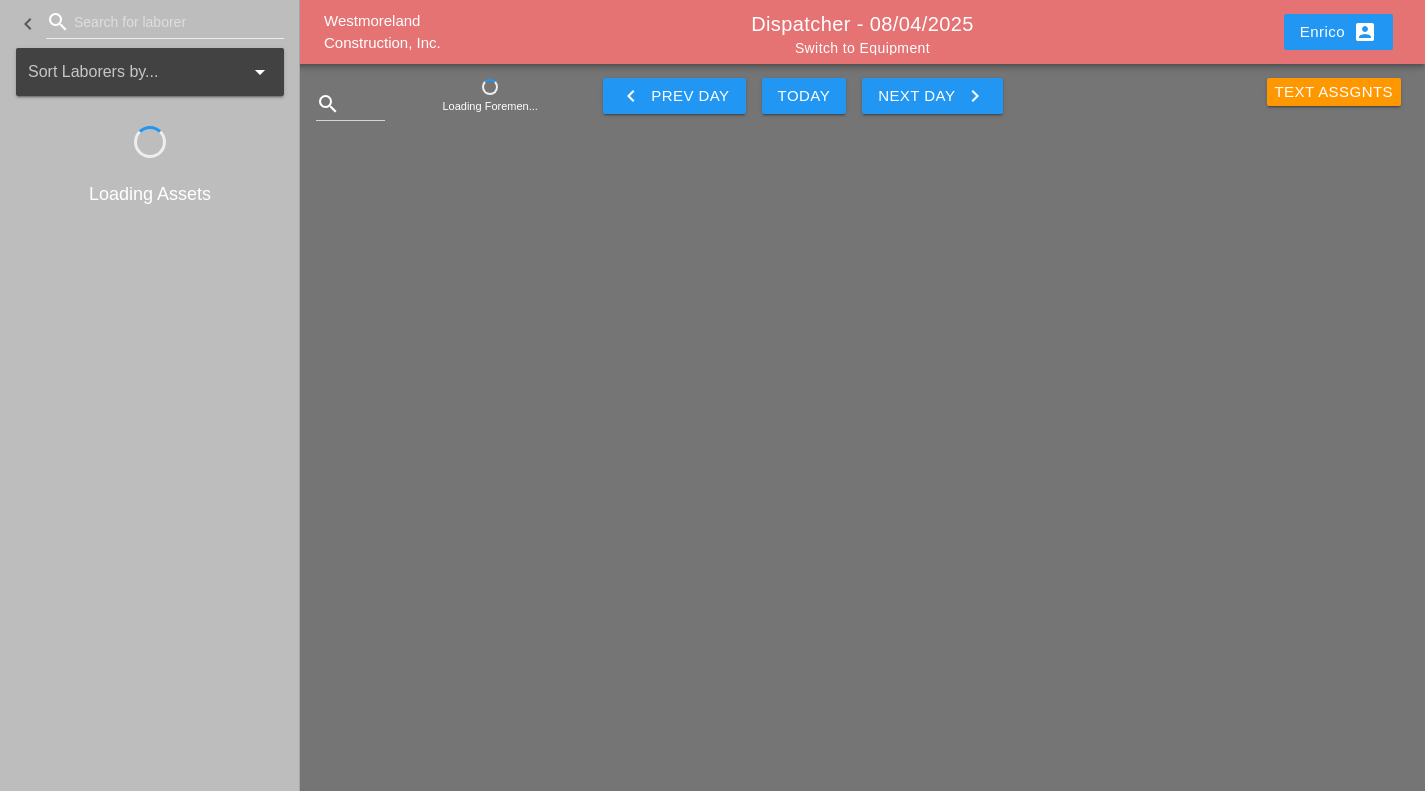 scroll, scrollTop: 0, scrollLeft: 0, axis: both 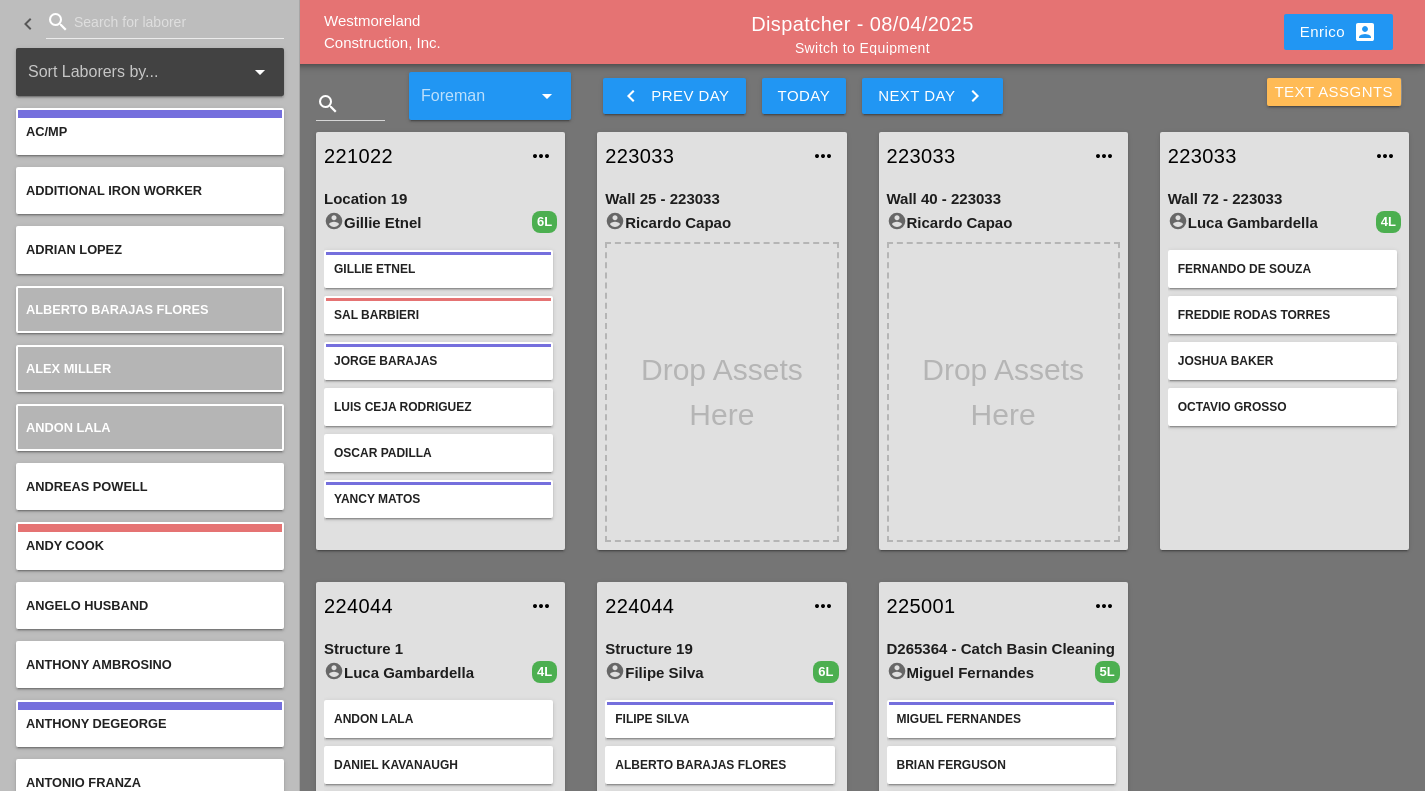 click on "Text Assgnts" at bounding box center [1334, 92] 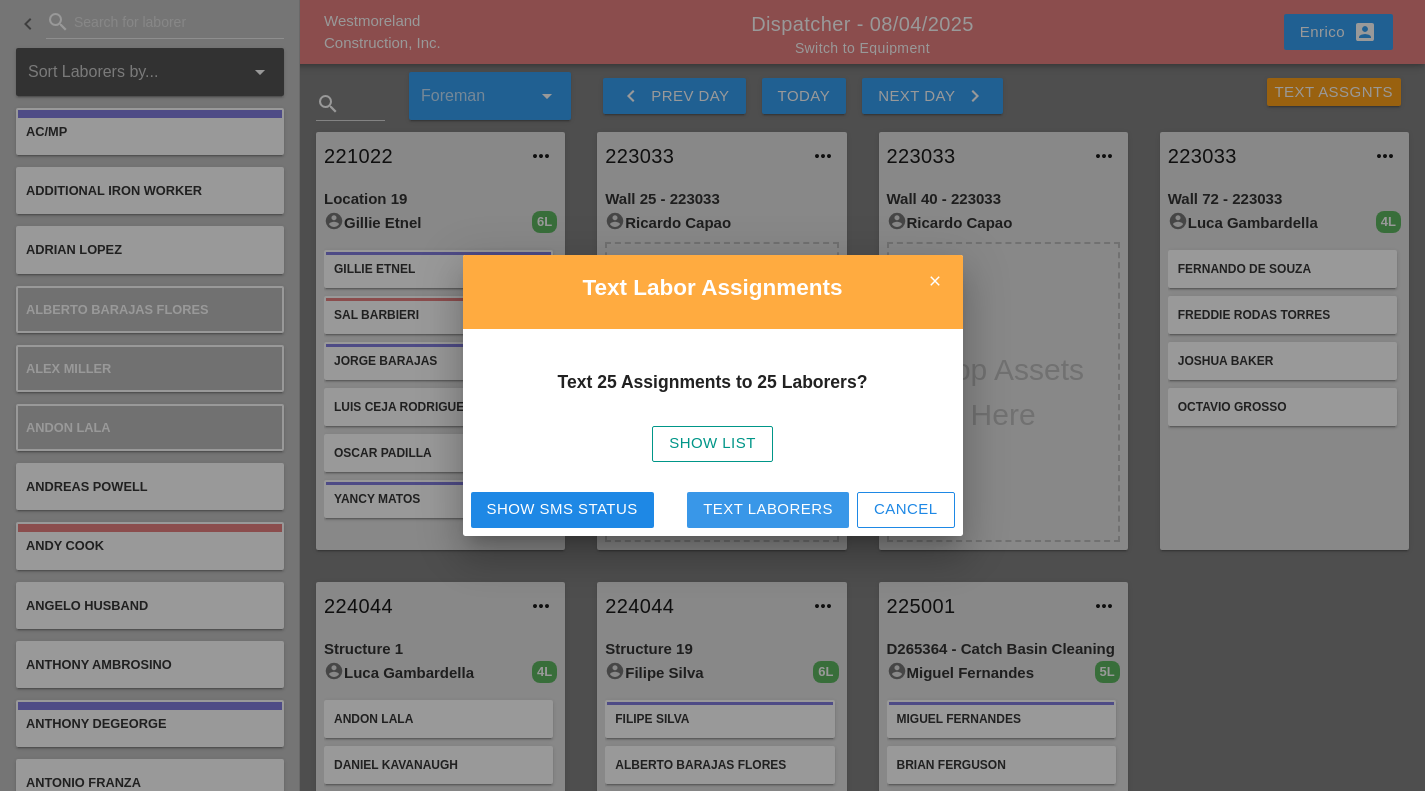 click on "Text Laborers" at bounding box center (768, 509) 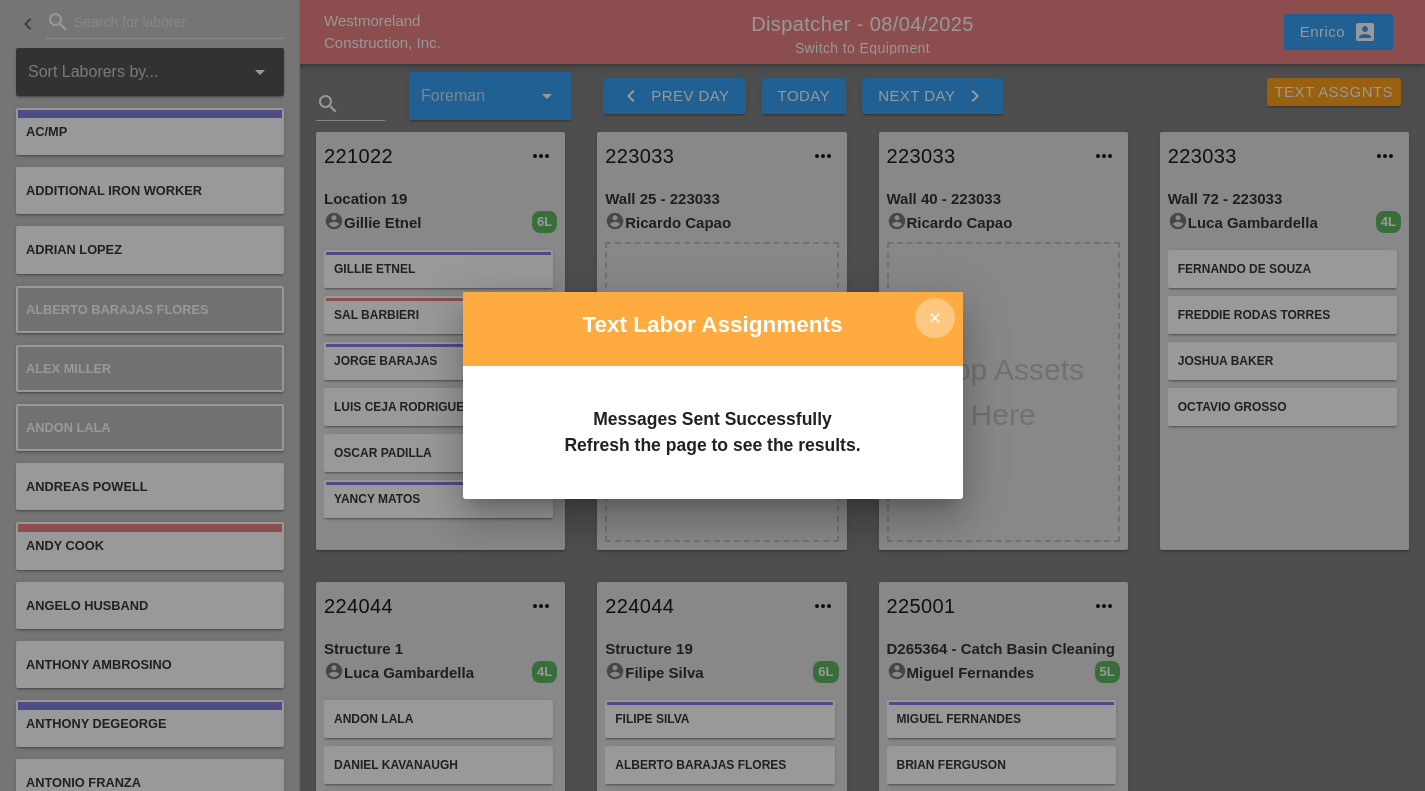 click on "close" at bounding box center [935, 318] 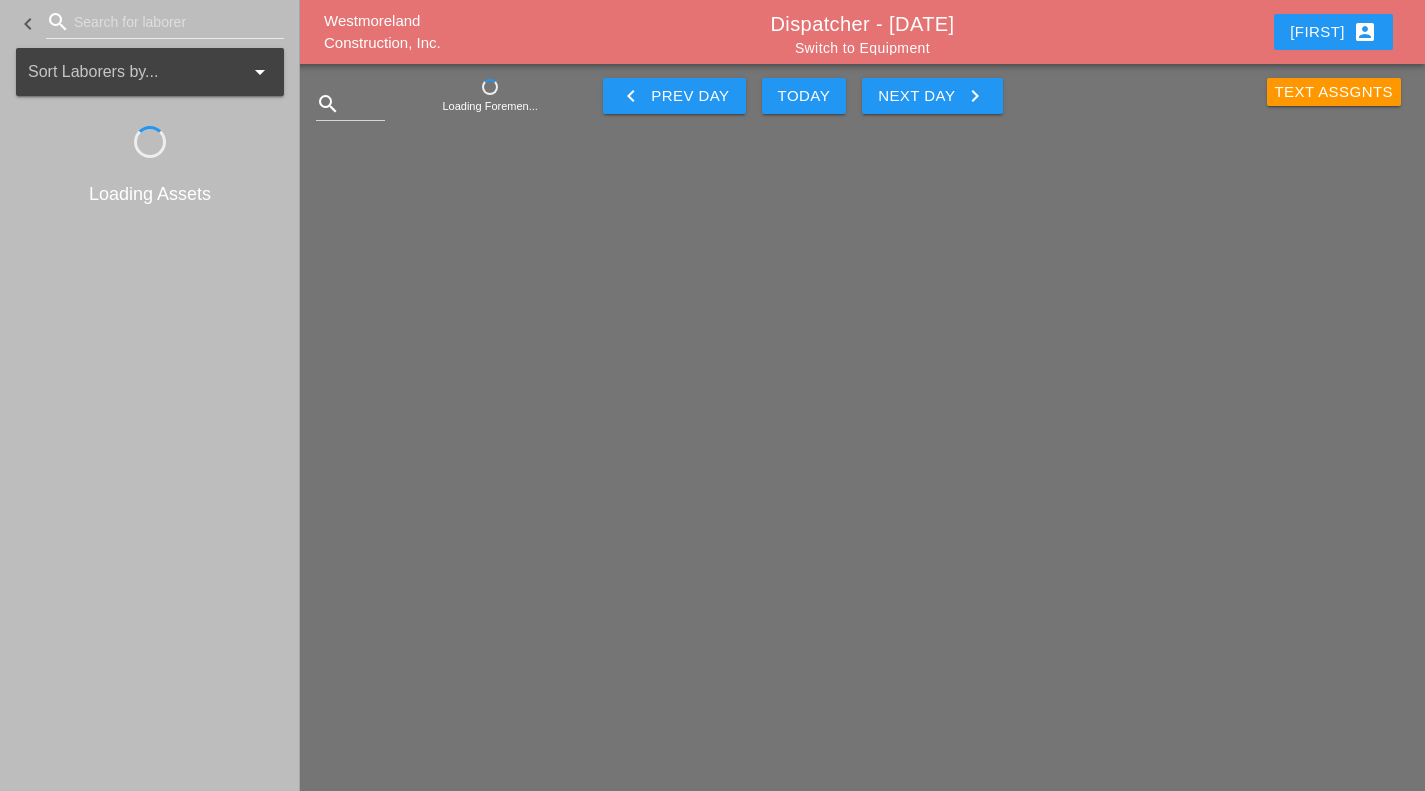 scroll, scrollTop: 0, scrollLeft: 0, axis: both 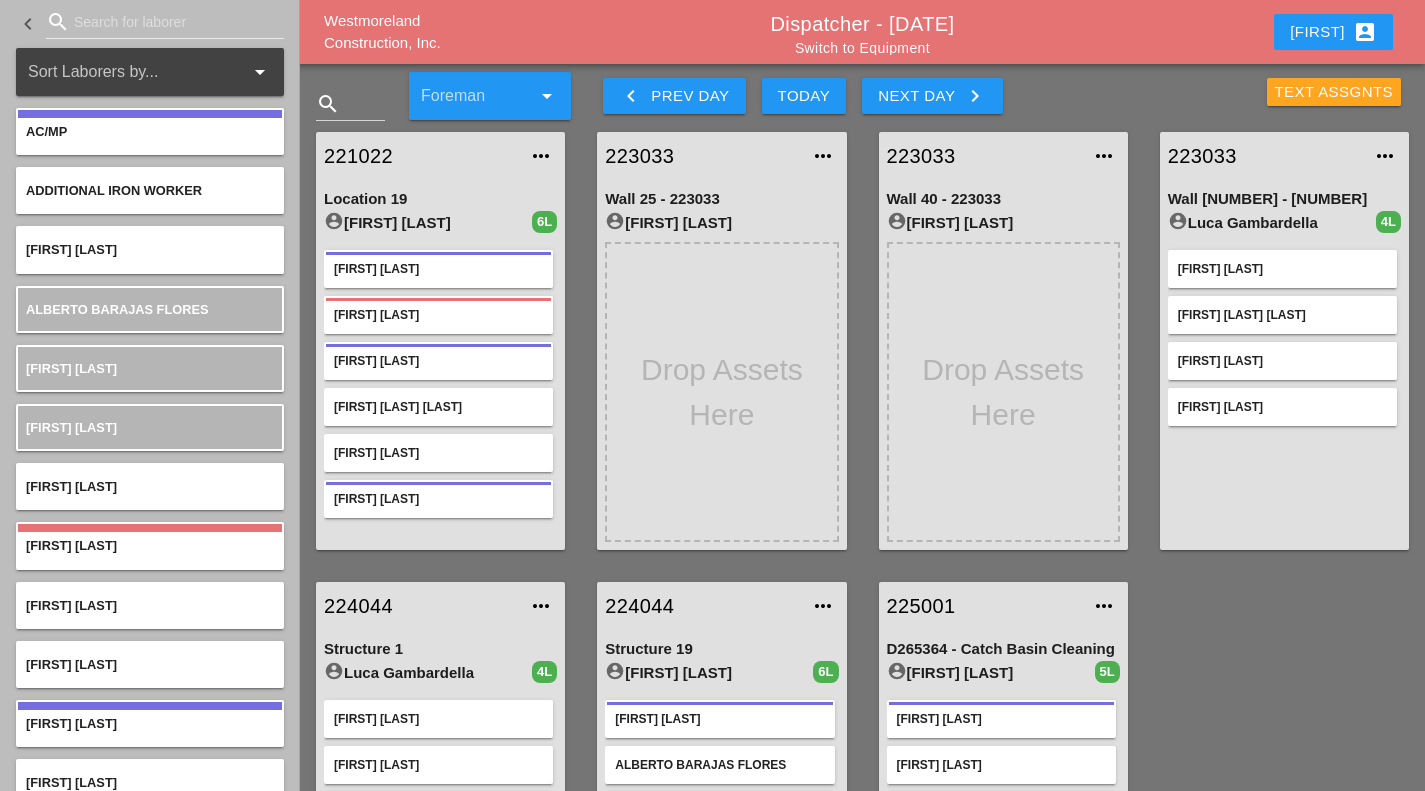 click on "Text Assgnts" at bounding box center (1334, 92) 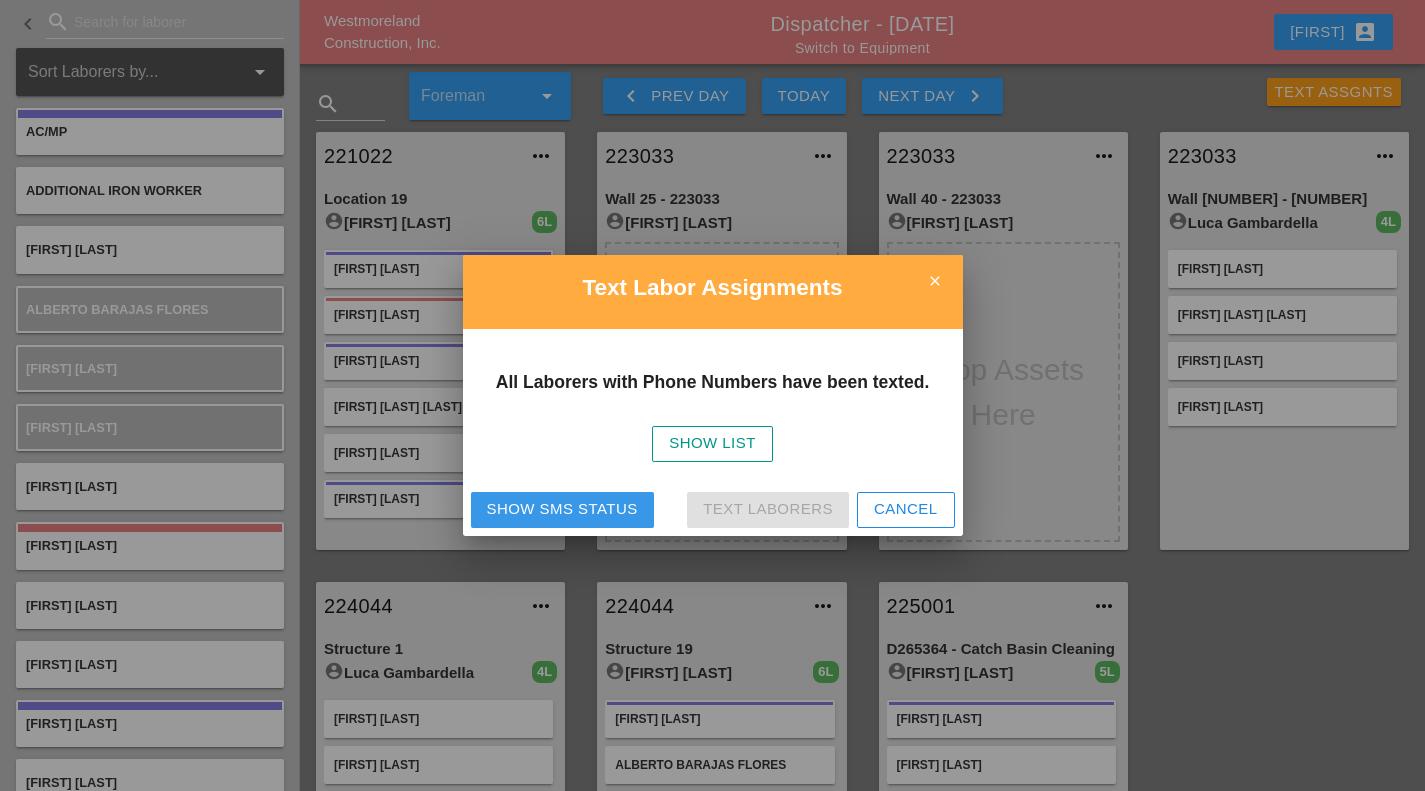 click on "Show SMS Status" at bounding box center [562, 509] 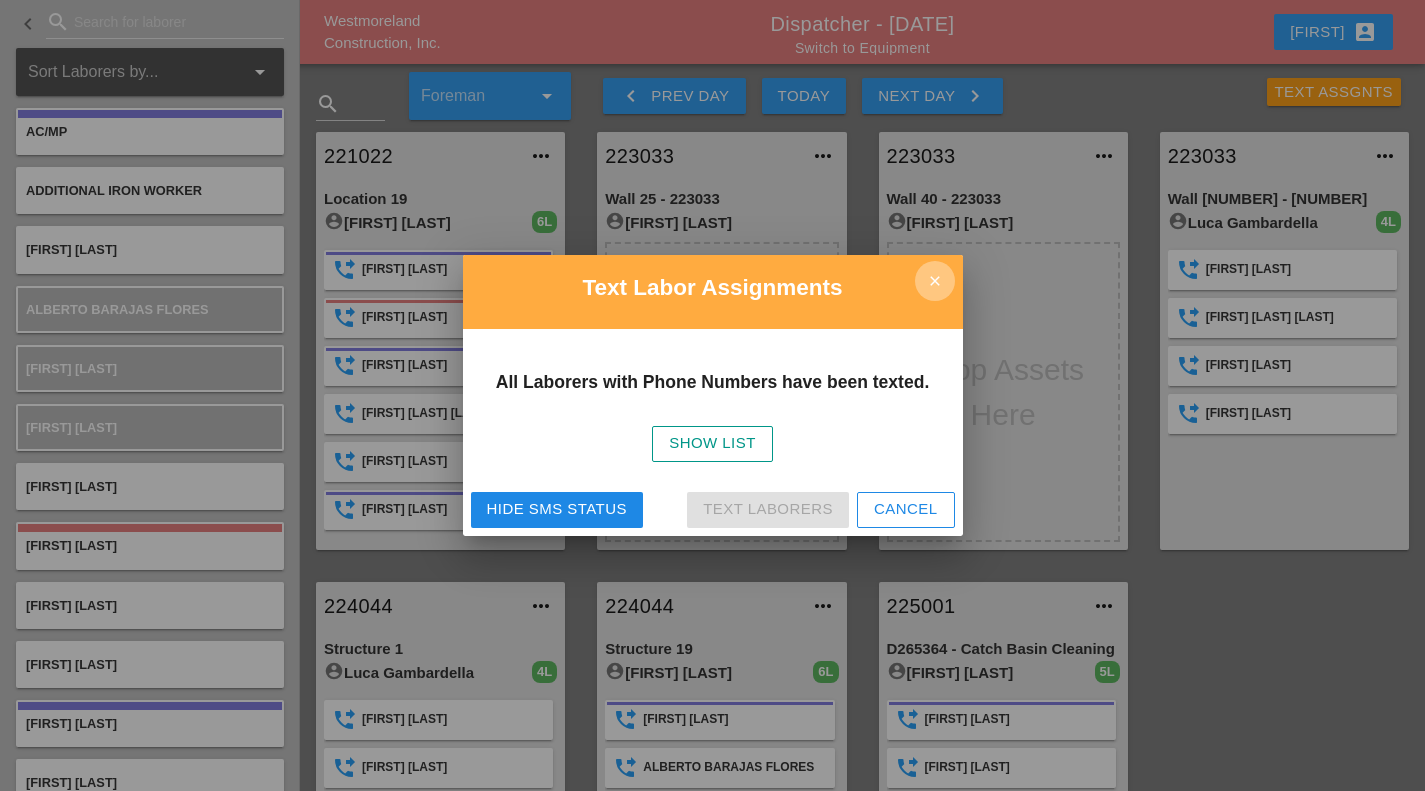 click on "close" at bounding box center (935, 281) 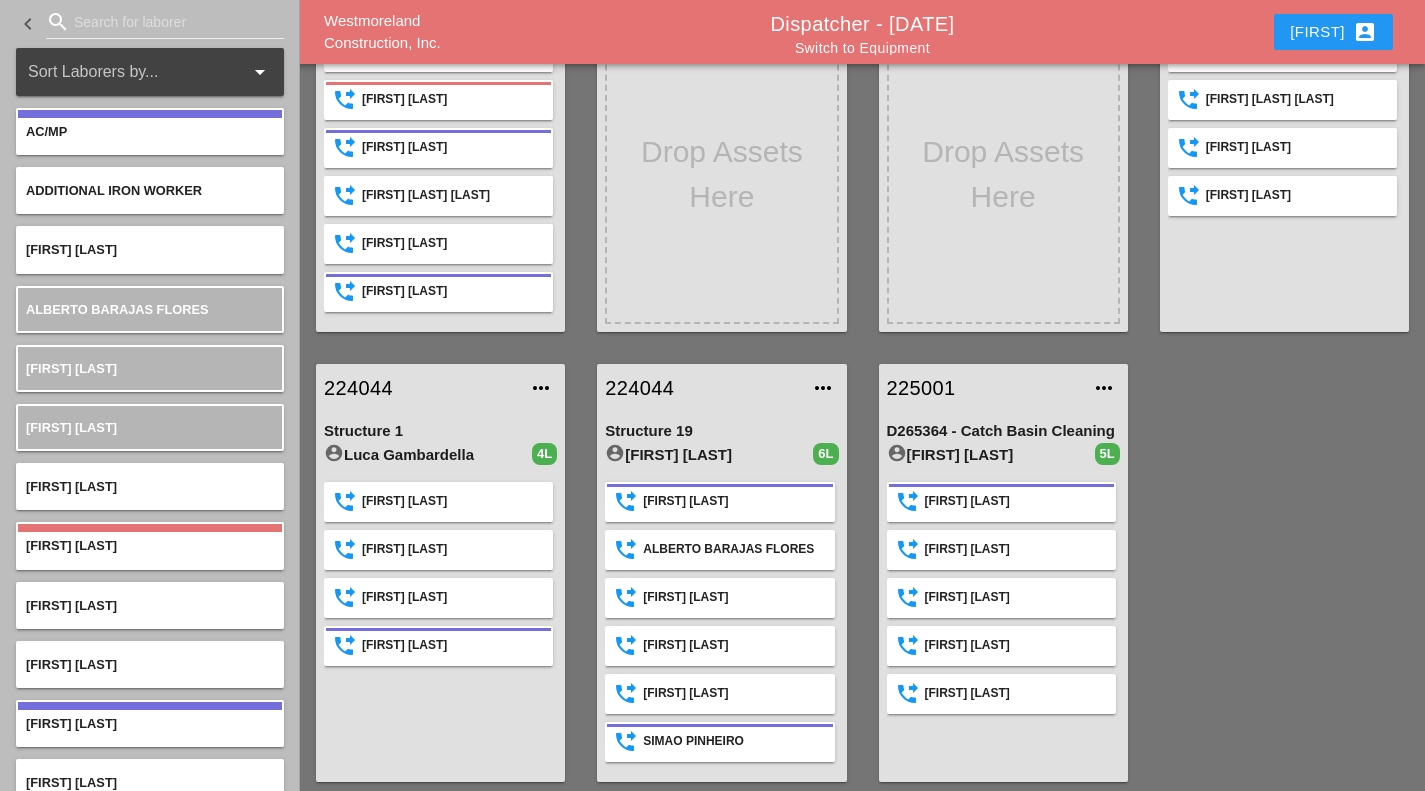 scroll, scrollTop: 224, scrollLeft: 0, axis: vertical 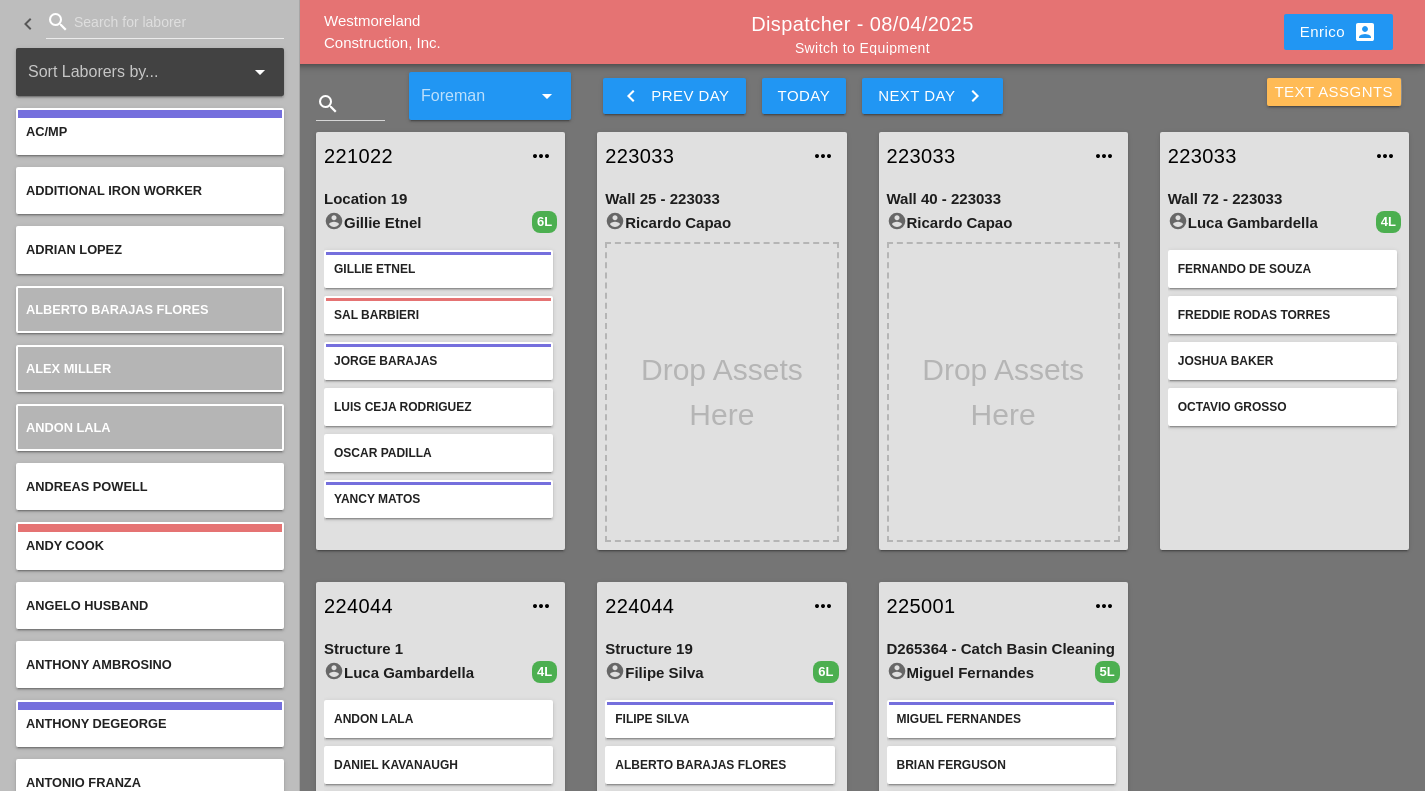 click on "Text Assgnts" at bounding box center (1334, 92) 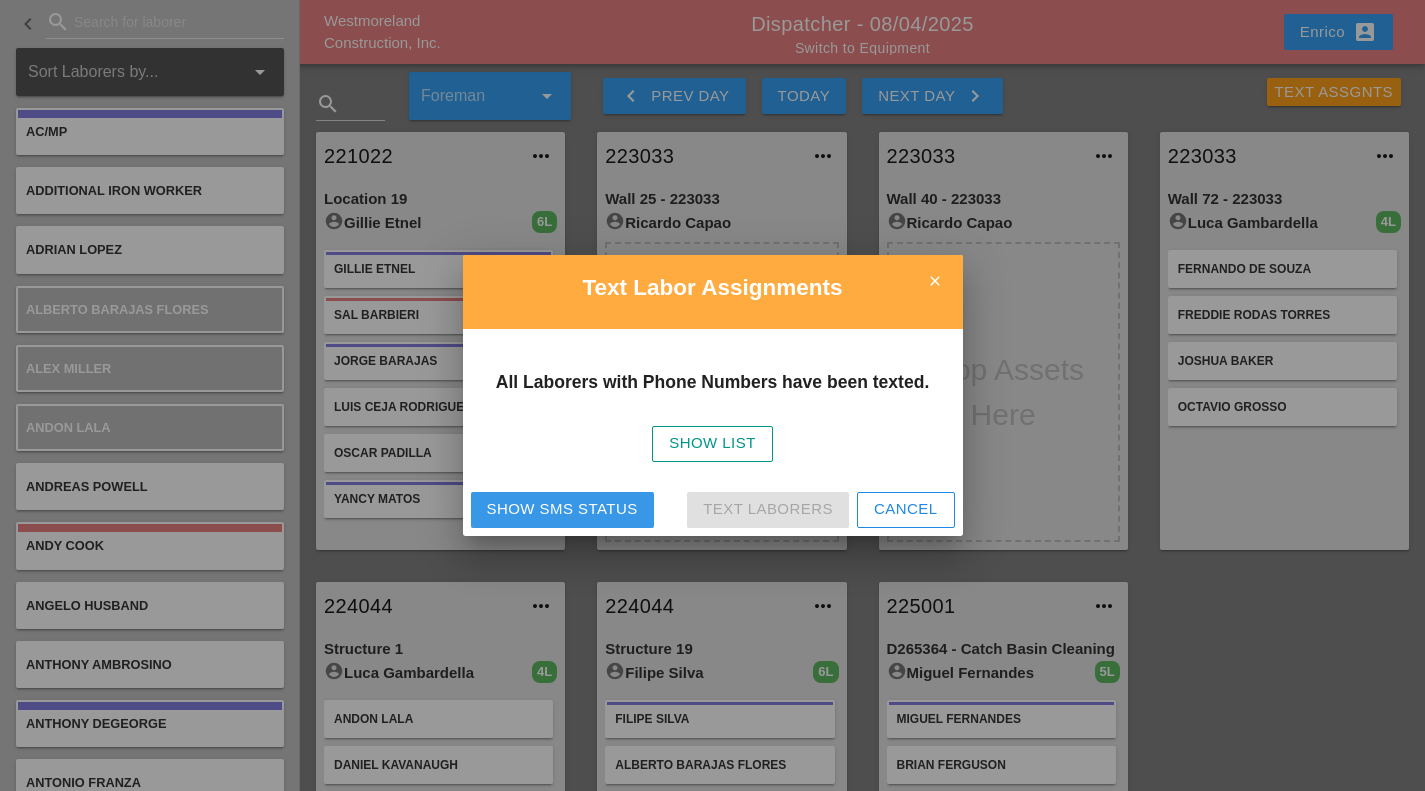 click on "Show SMS Status" at bounding box center (562, 509) 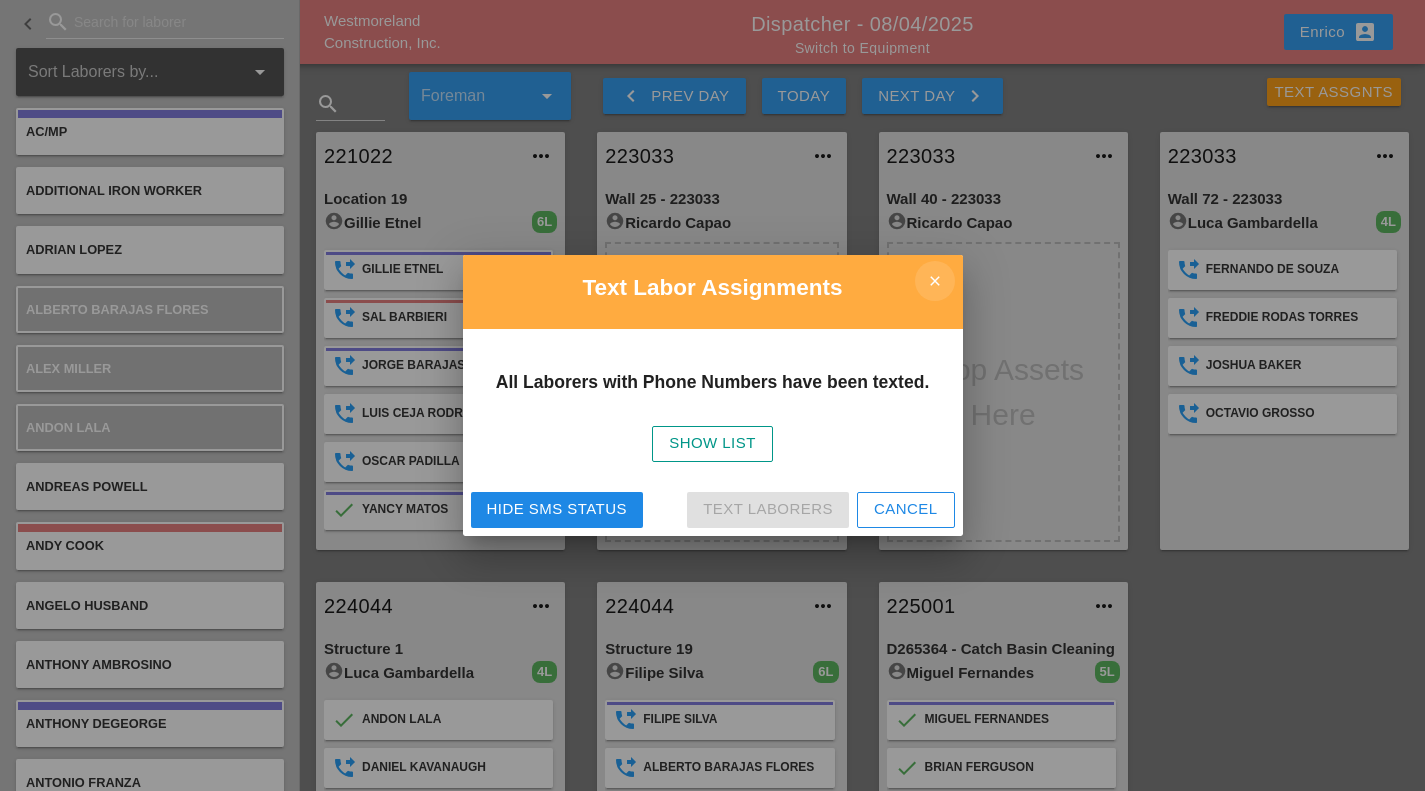 click on "close" at bounding box center (935, 281) 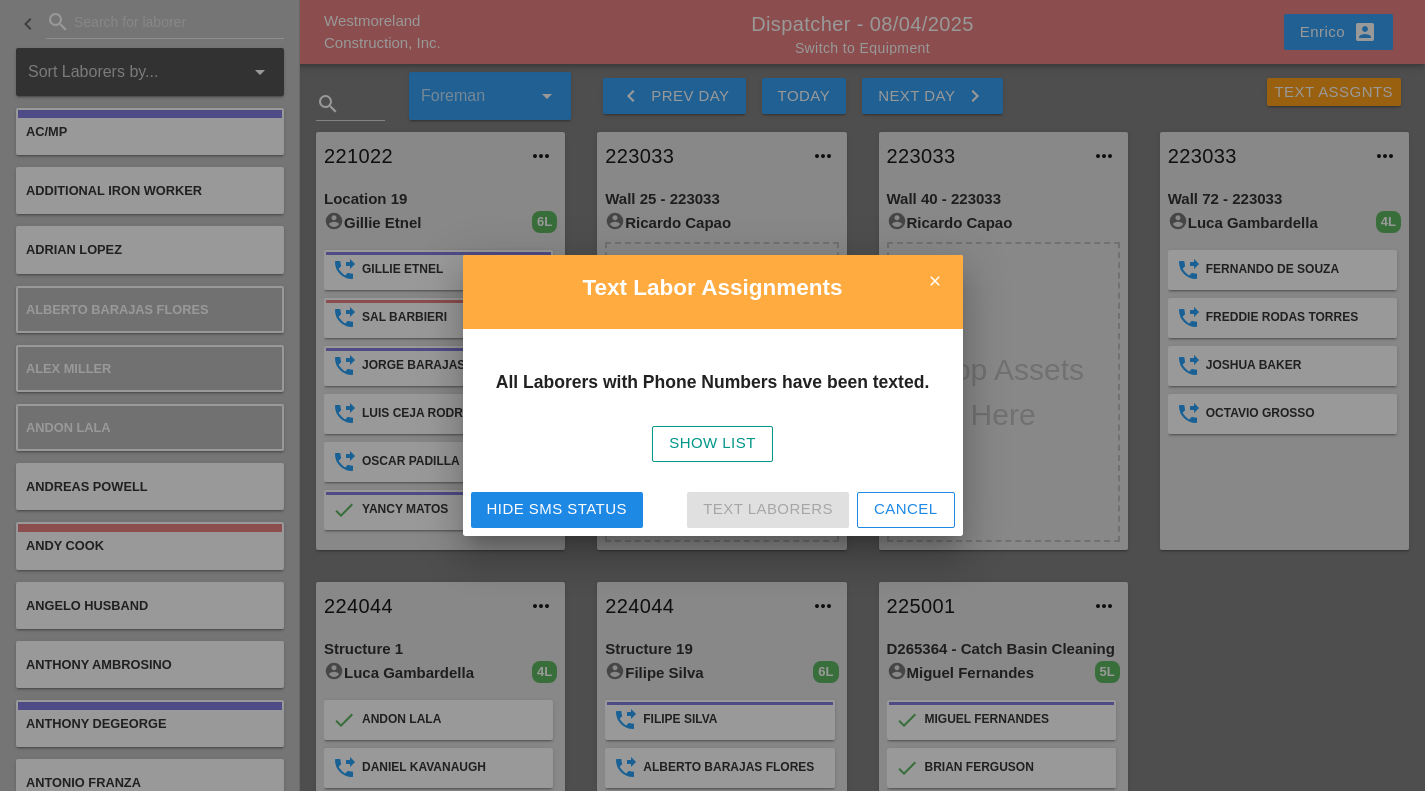 click at bounding box center (1003, 392) 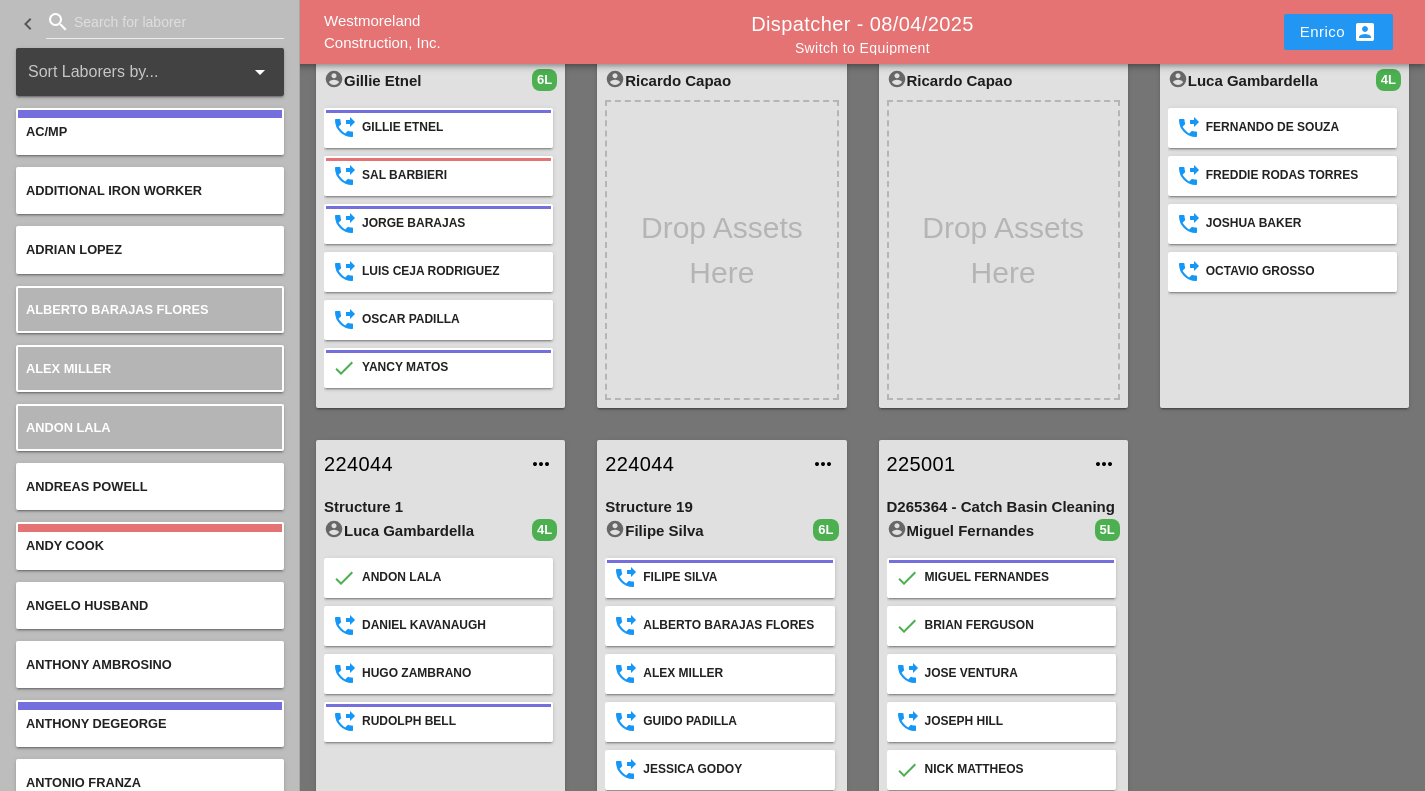 scroll, scrollTop: 152, scrollLeft: 0, axis: vertical 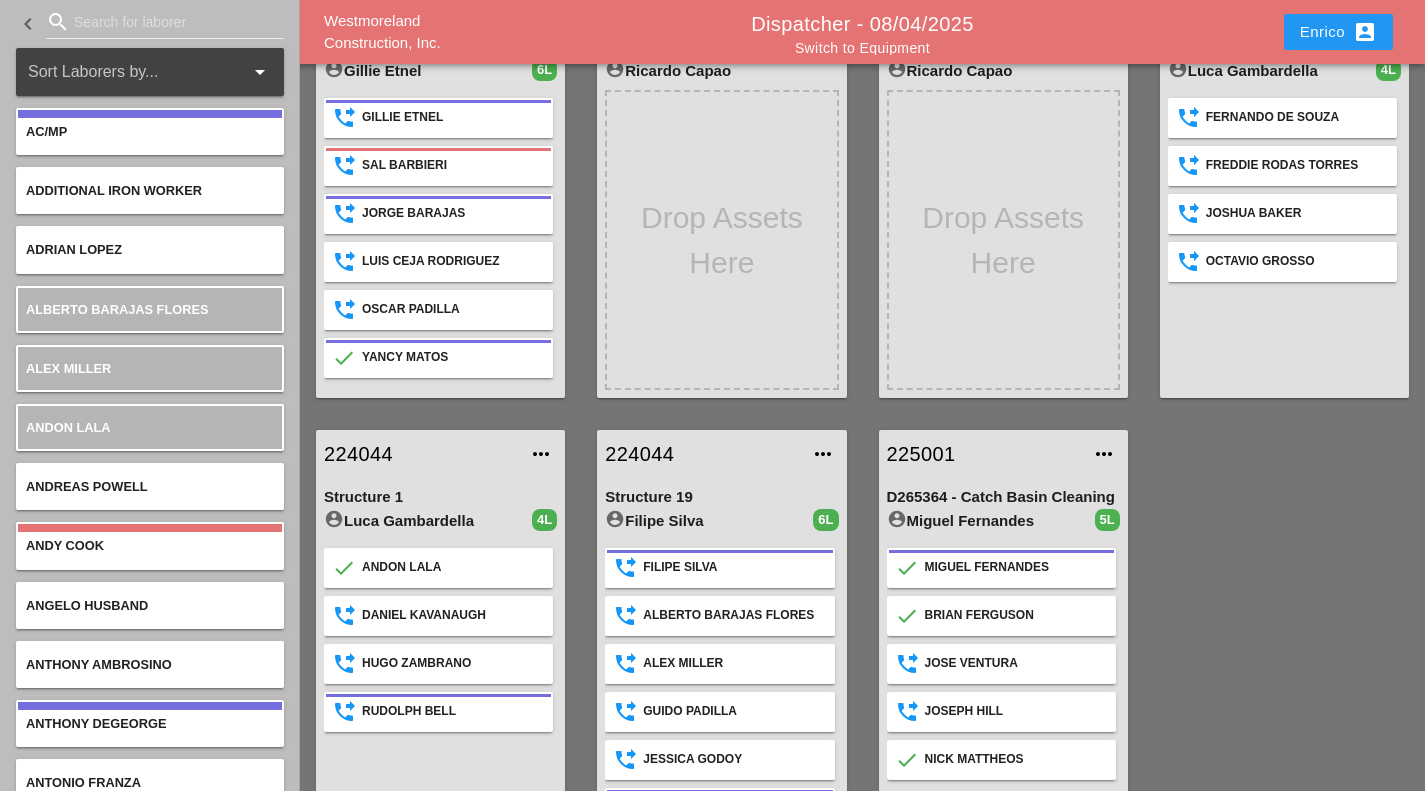 click on "224044" at bounding box center [420, 454] 